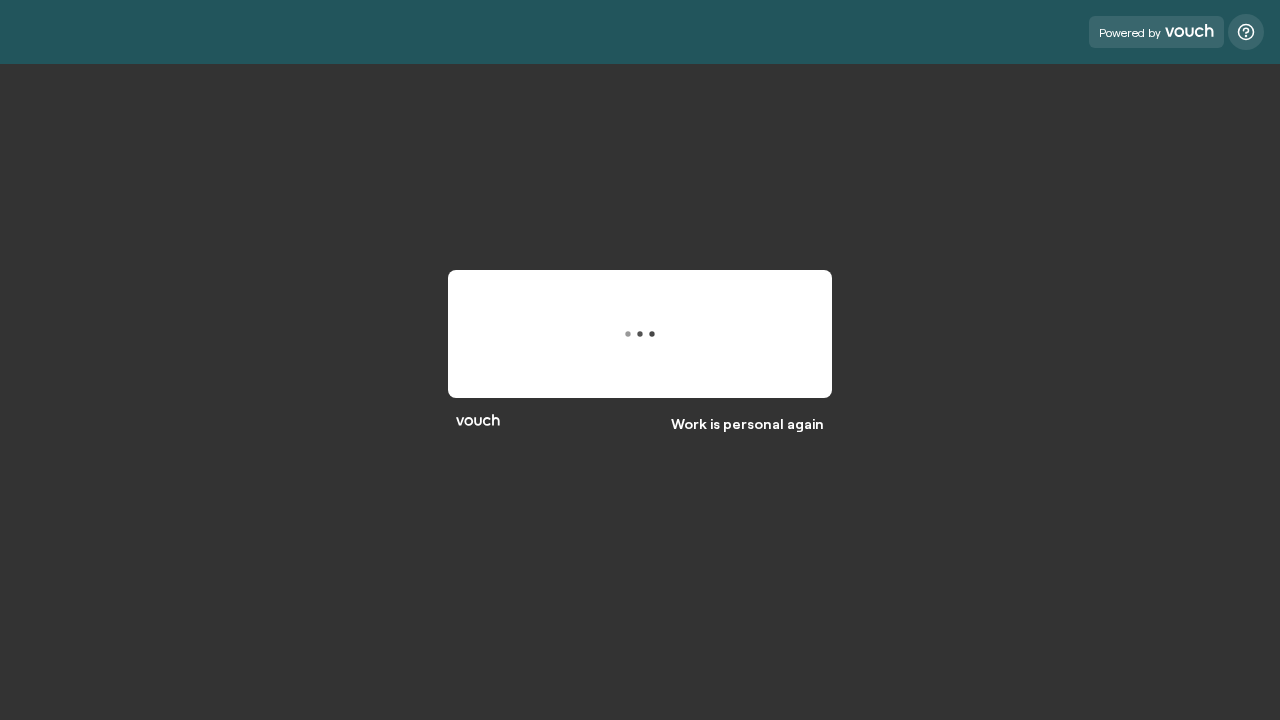 scroll, scrollTop: 0, scrollLeft: 0, axis: both 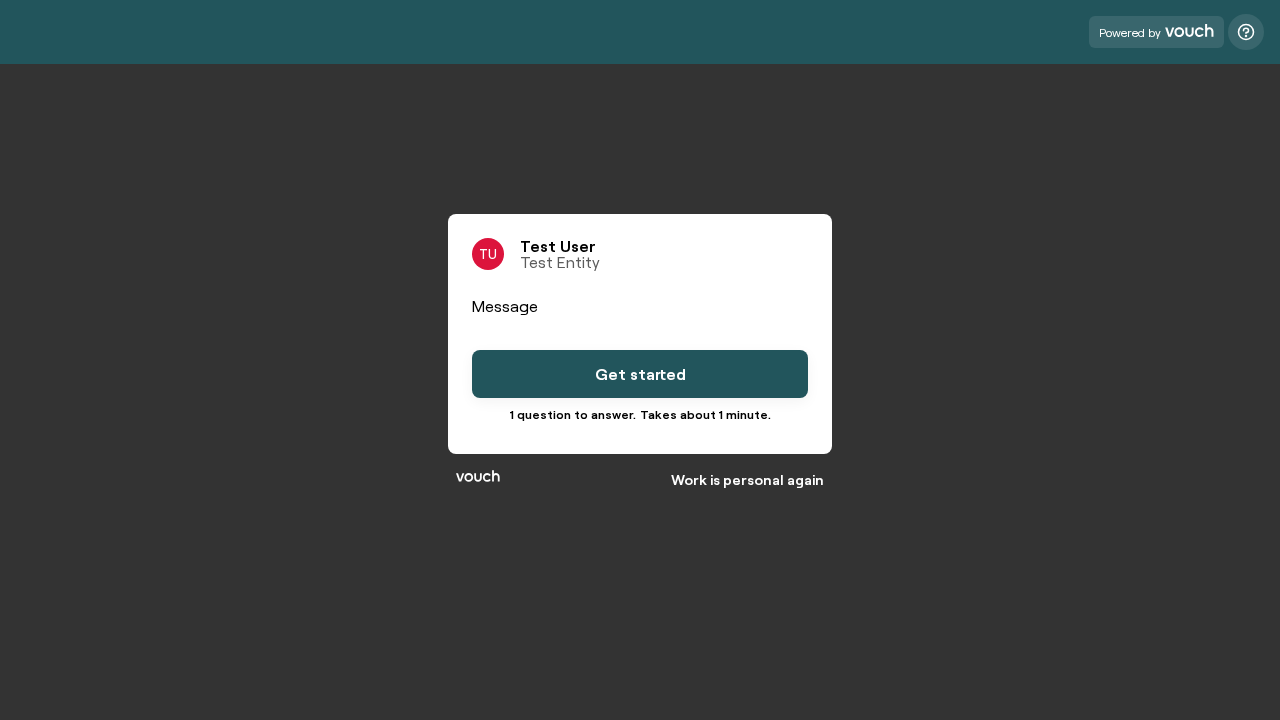 click on "Get started" at bounding box center [640, 374] 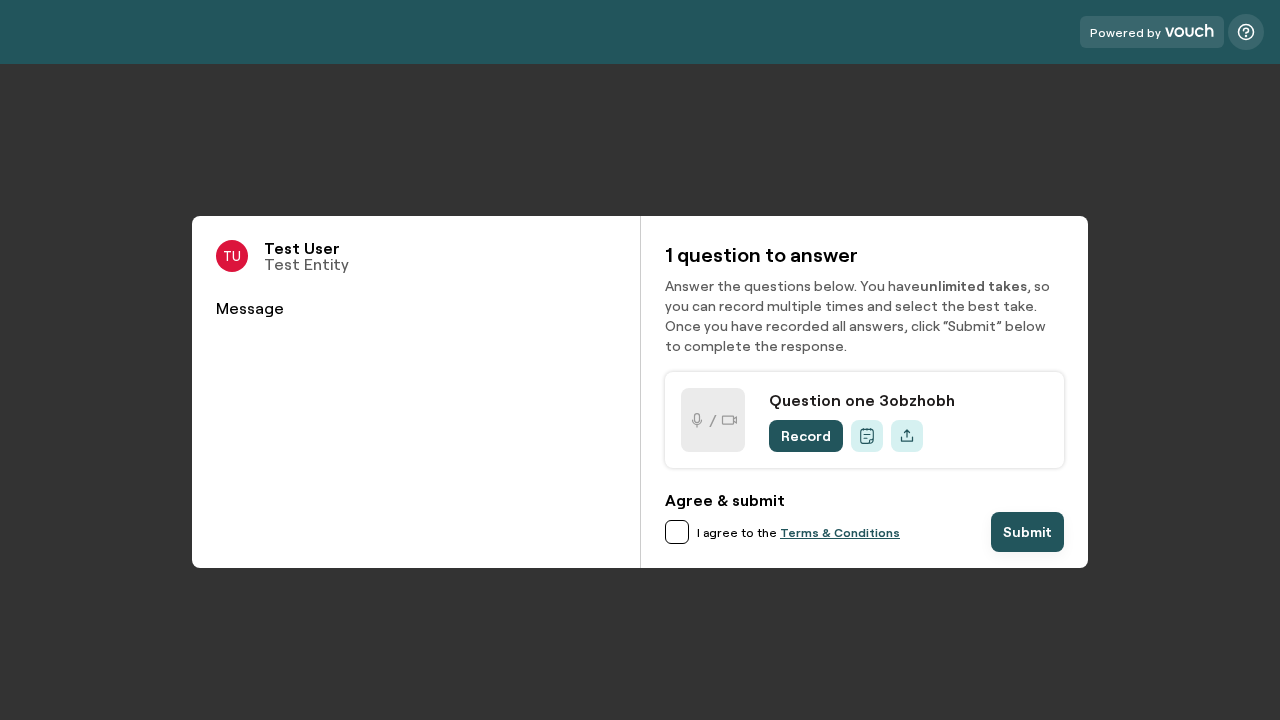 scroll, scrollTop: 0, scrollLeft: 0, axis: both 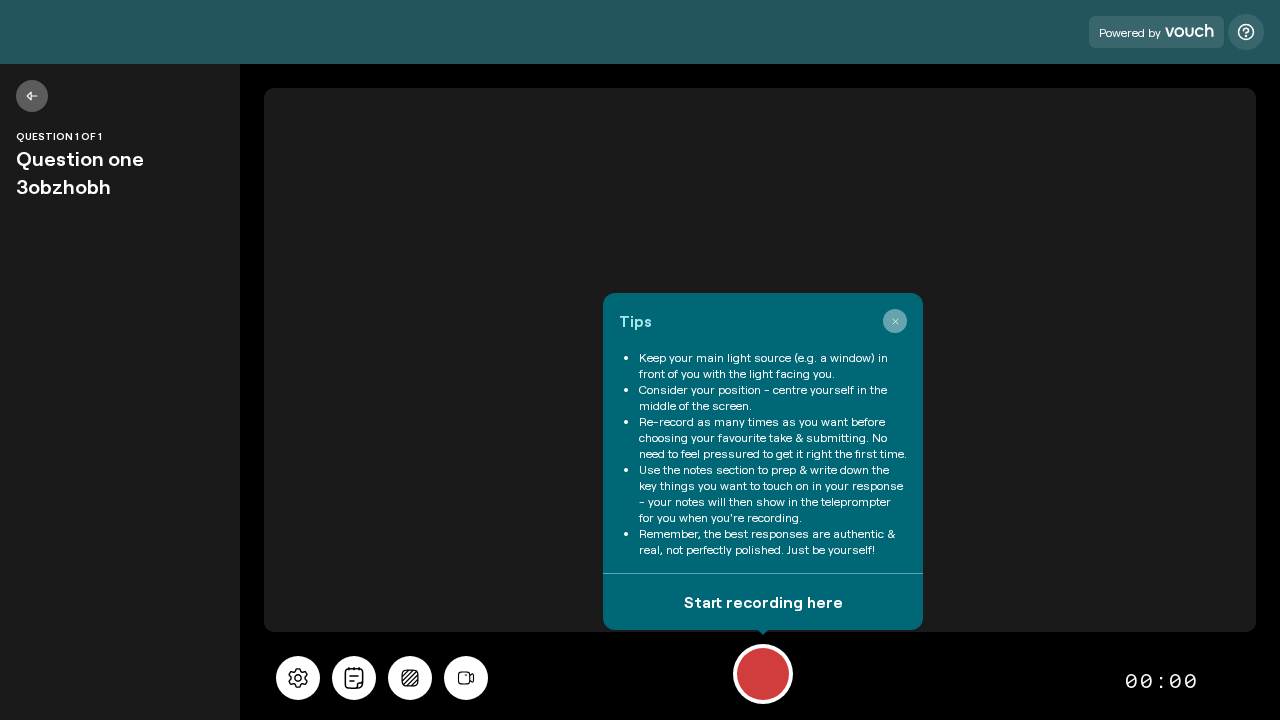 click 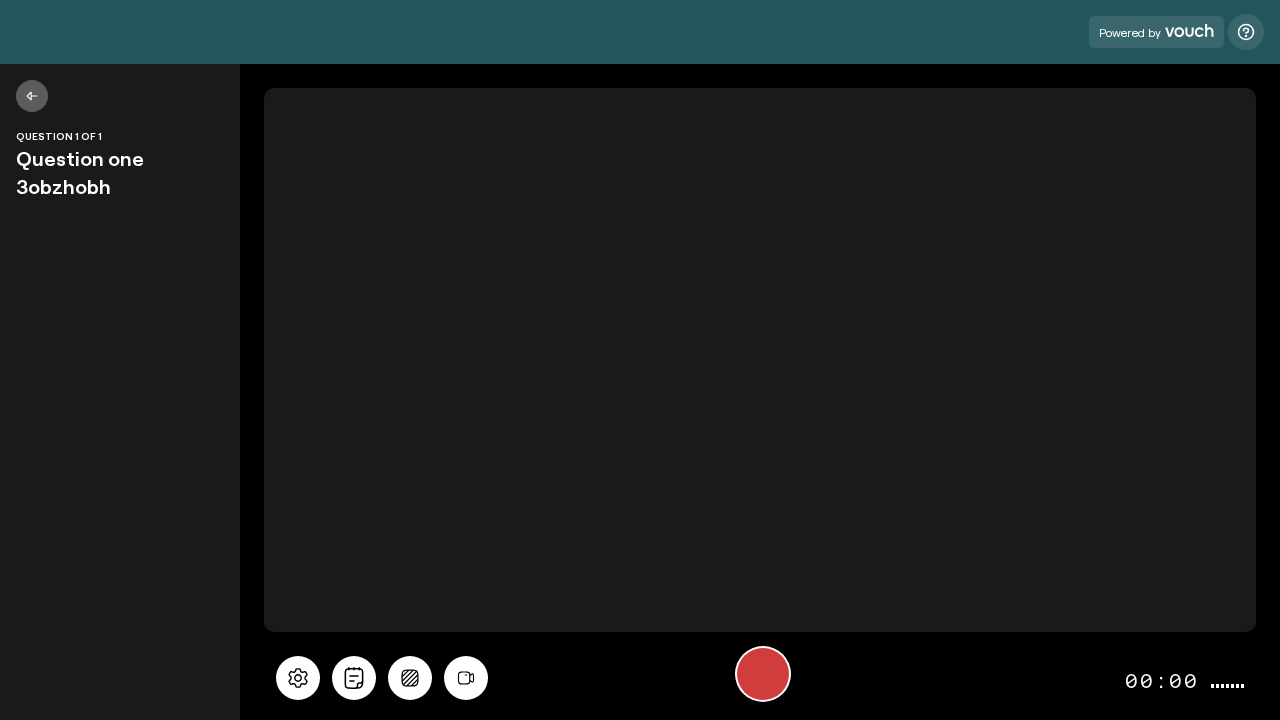 click at bounding box center [763, 674] 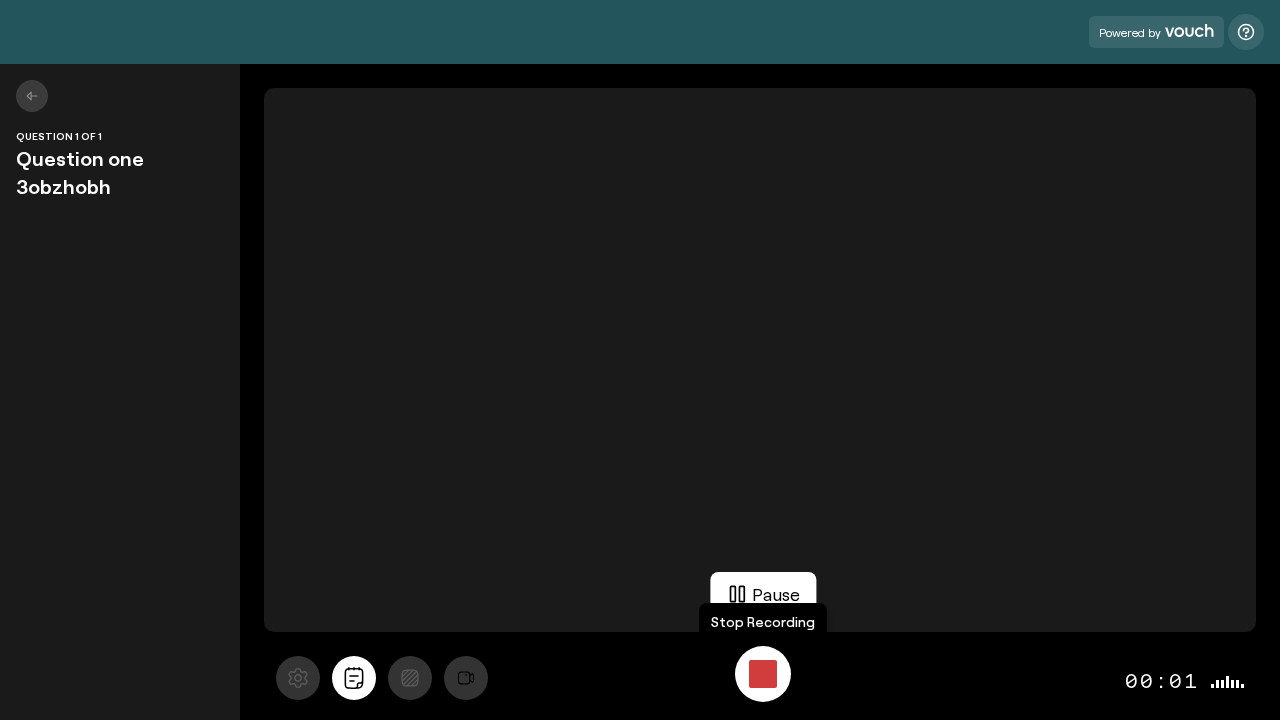 click at bounding box center (763, 674) 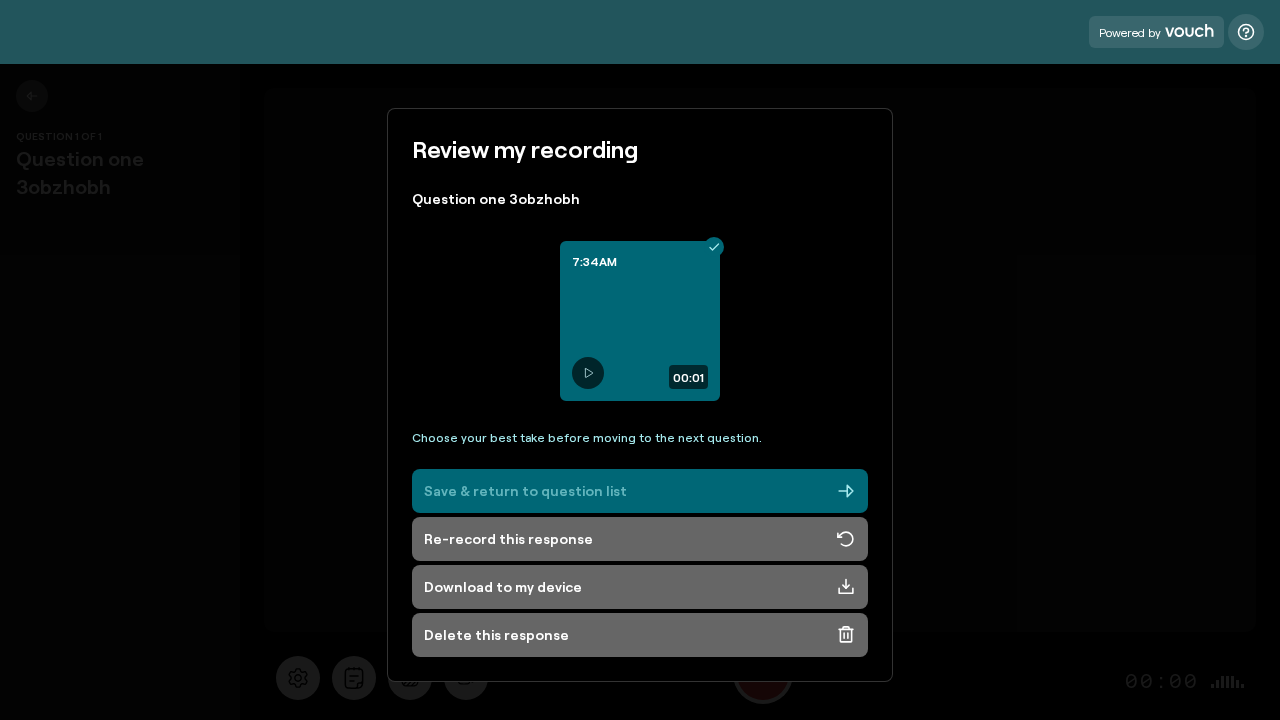 click on "Save & return to question list" at bounding box center (640, 491) 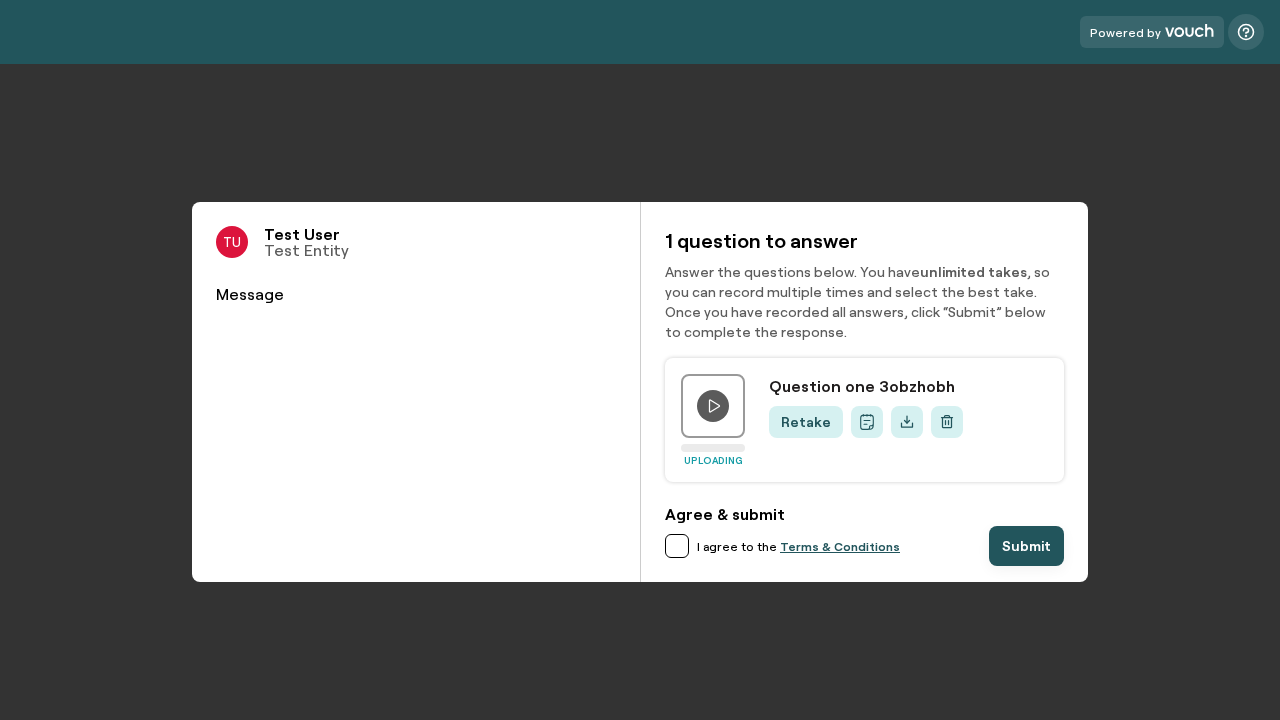 click at bounding box center [677, 546] 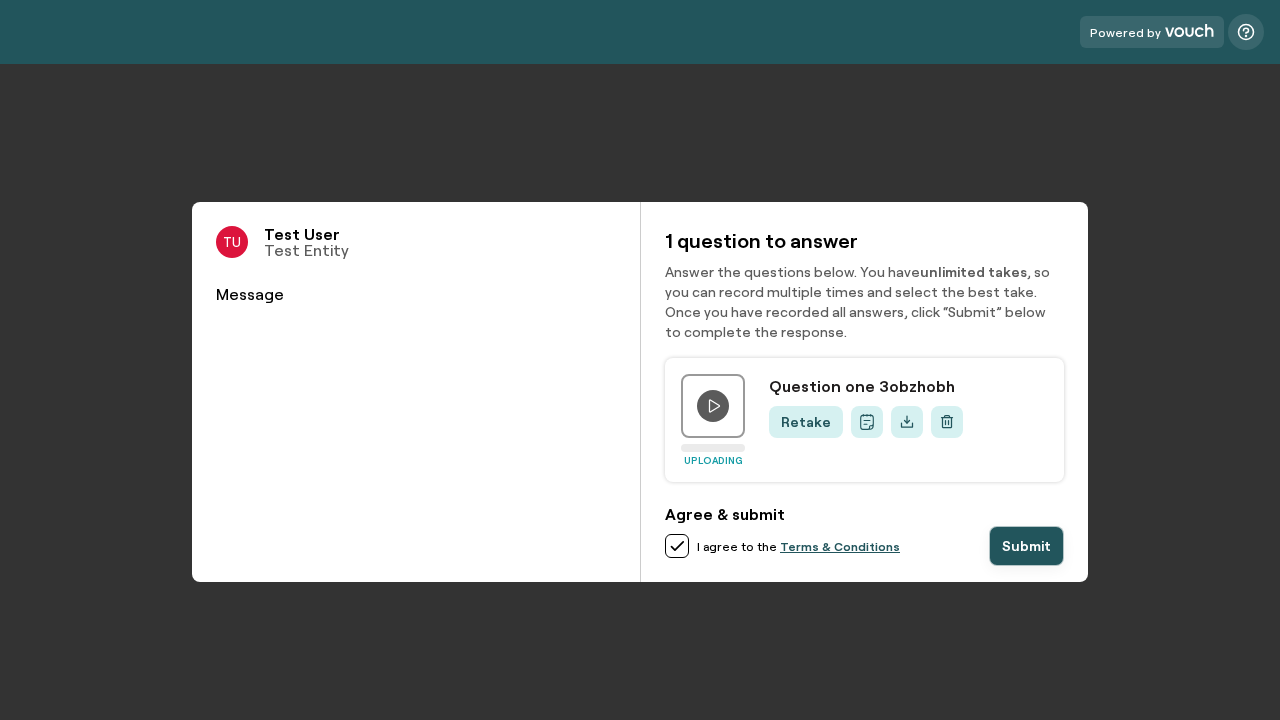 click on "Submit" at bounding box center (1026, 546) 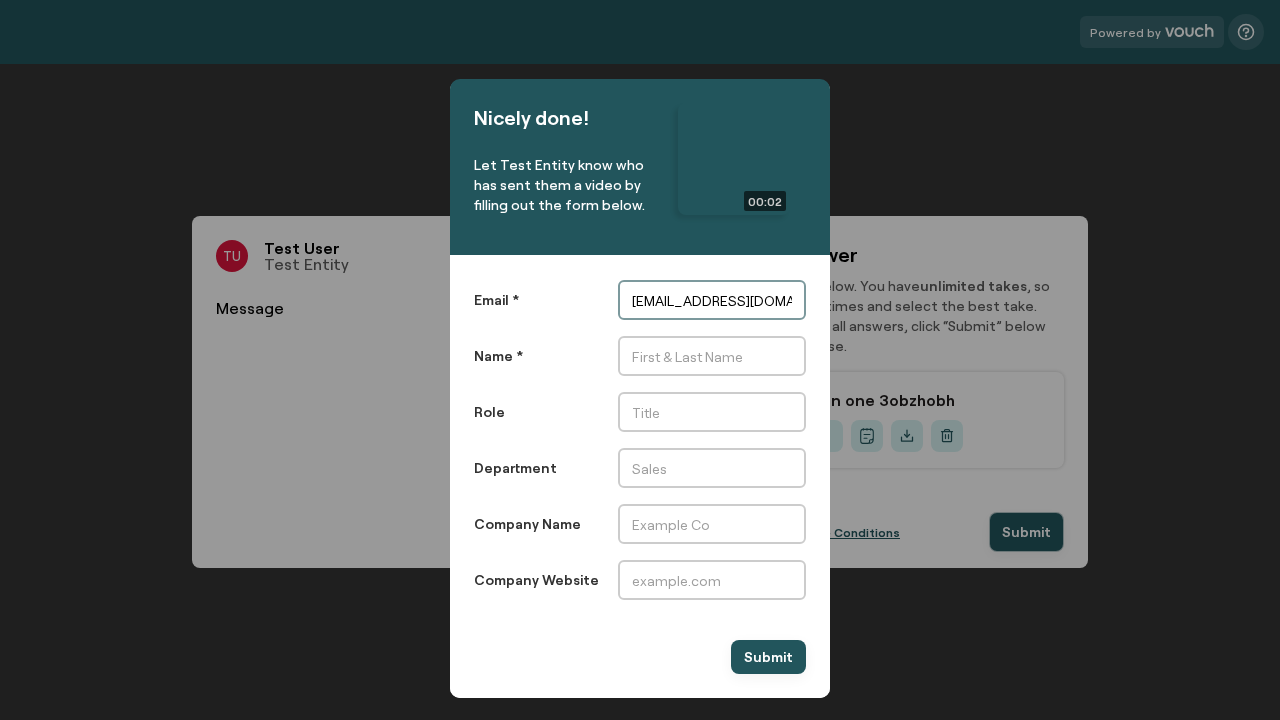 type on "[EMAIL_ADDRESS][DOMAIN_NAME]" 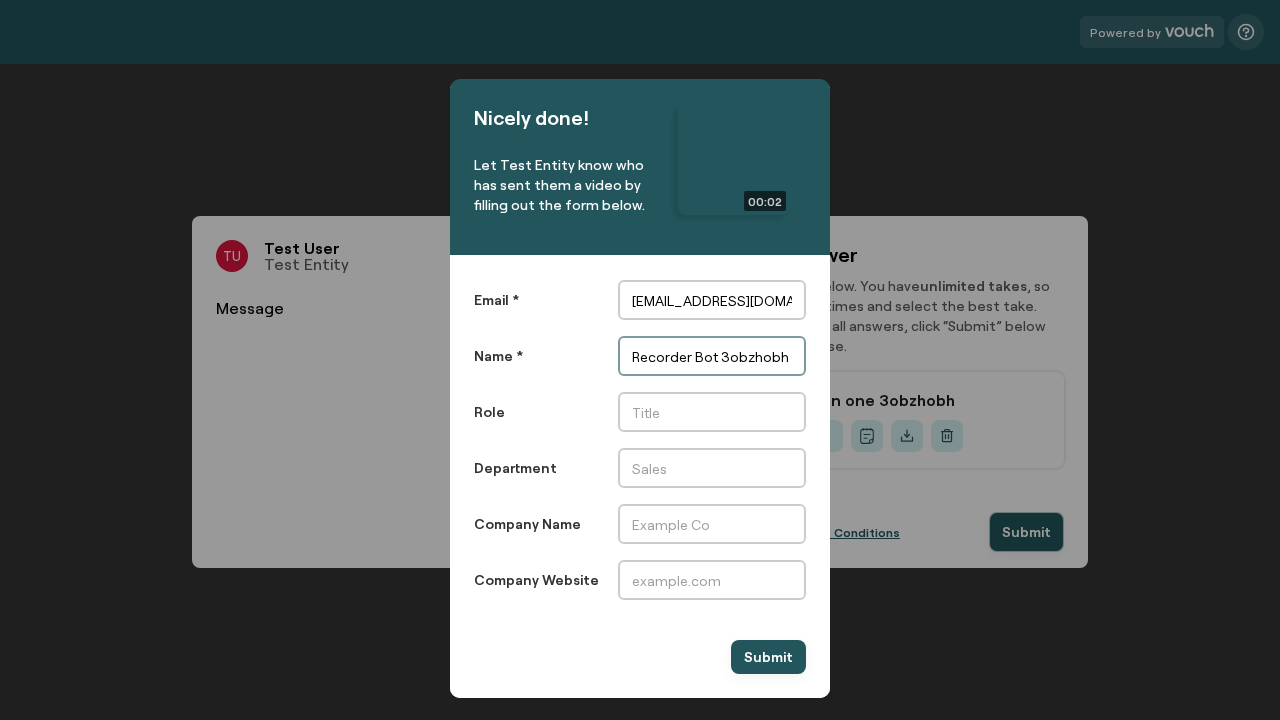 scroll, scrollTop: 0, scrollLeft: 0, axis: both 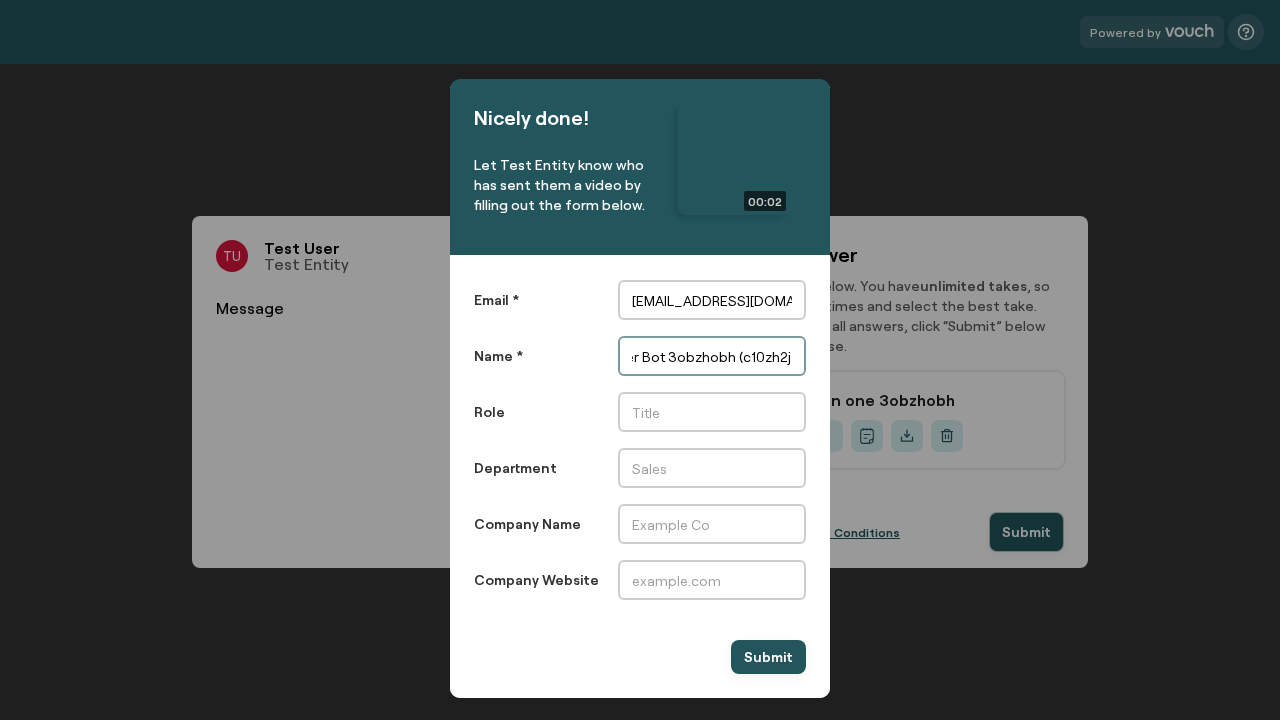 type on "Recorder Bot 3obzhobh (c10zh2j4)" 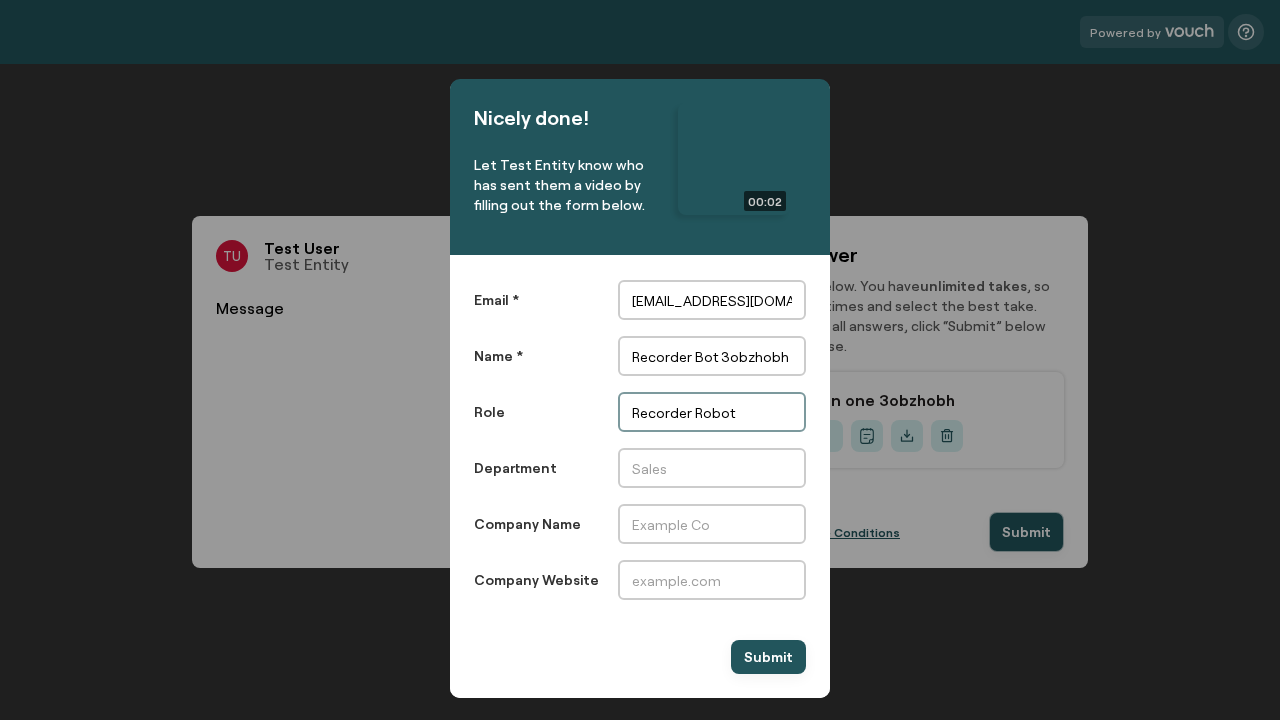 type on "Recorder Robot" 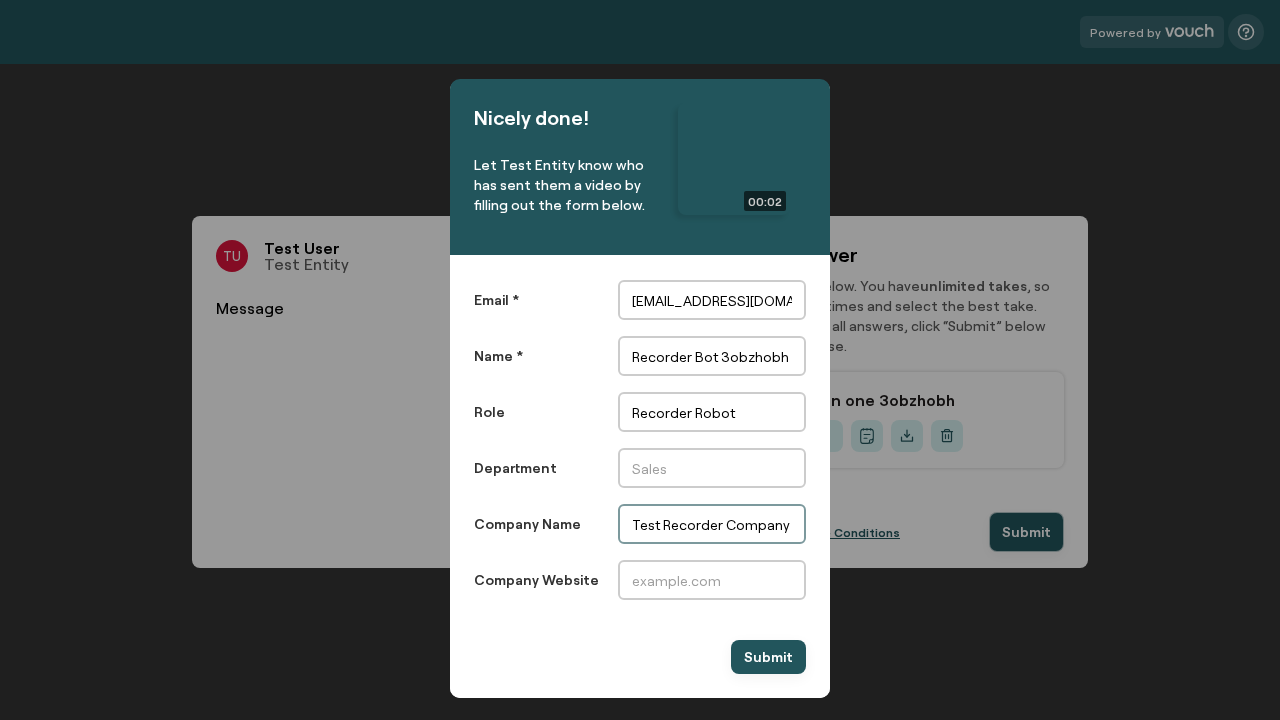type on "Test Recorder Company (c10zh2j4)" 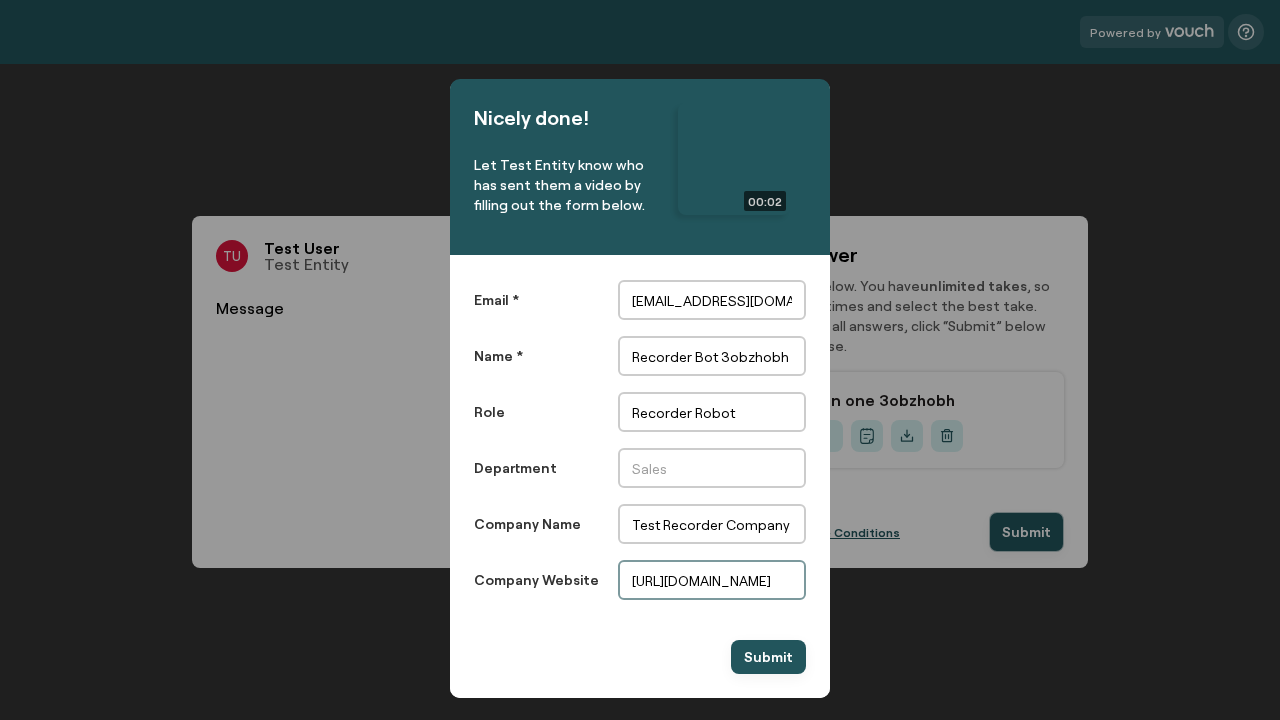 scroll, scrollTop: 0, scrollLeft: 0, axis: both 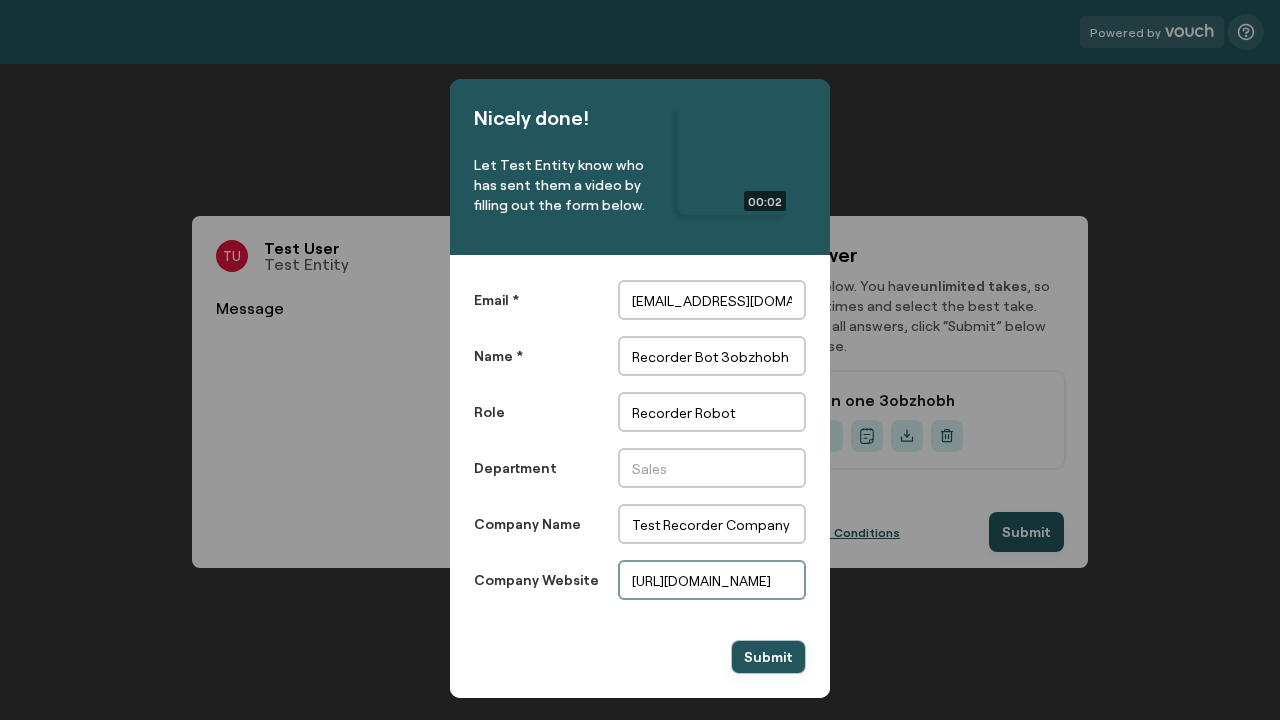 type on "[URL][DOMAIN_NAME]" 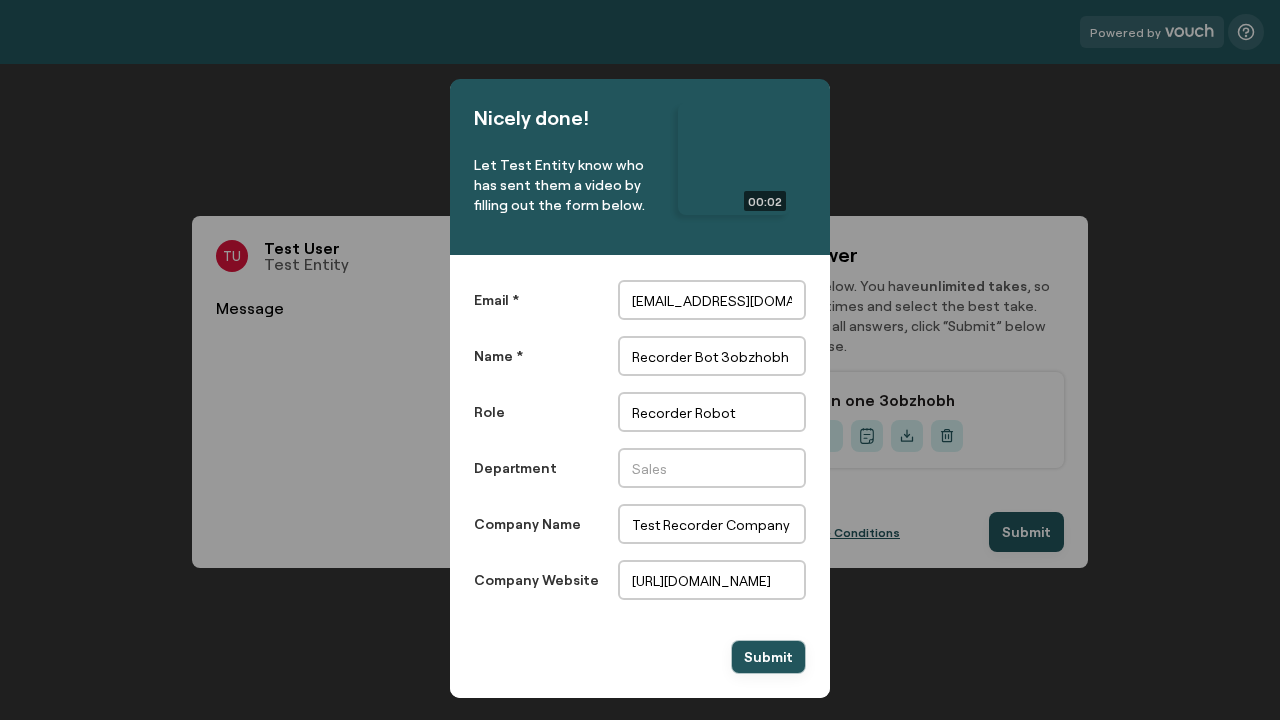 click on "Submit" at bounding box center (768, 657) 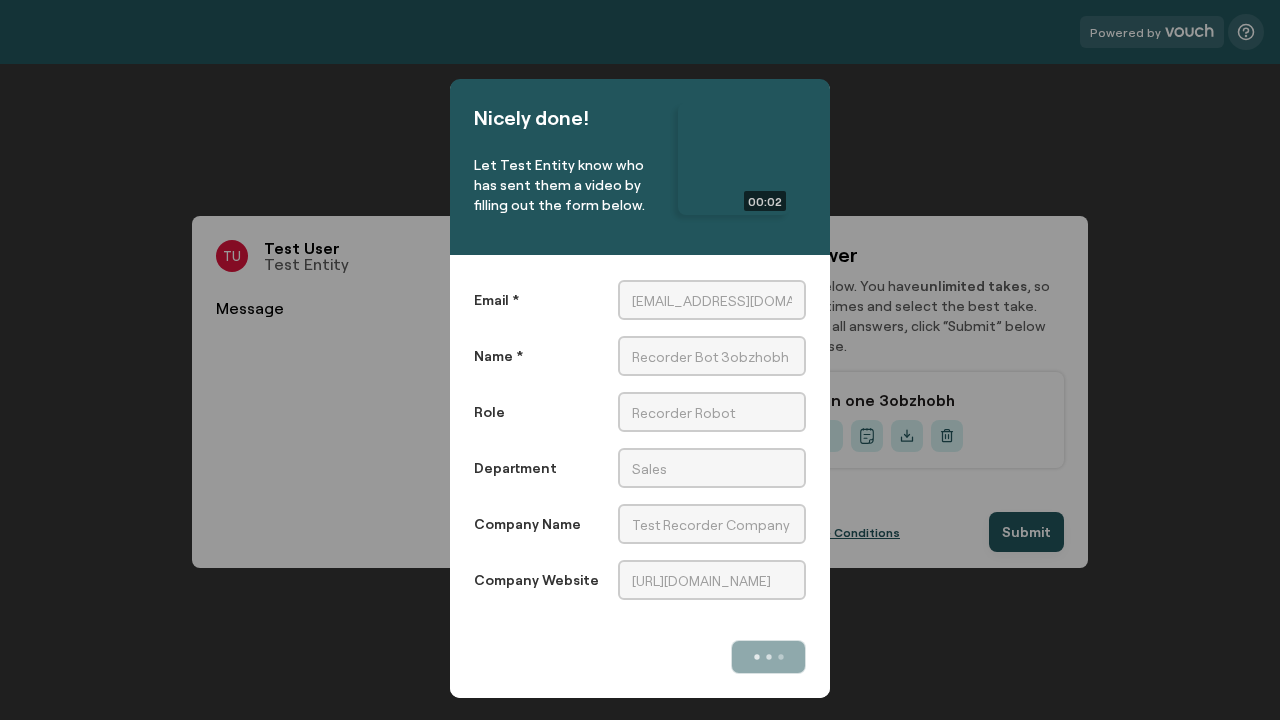 scroll, scrollTop: 0, scrollLeft: 0, axis: both 